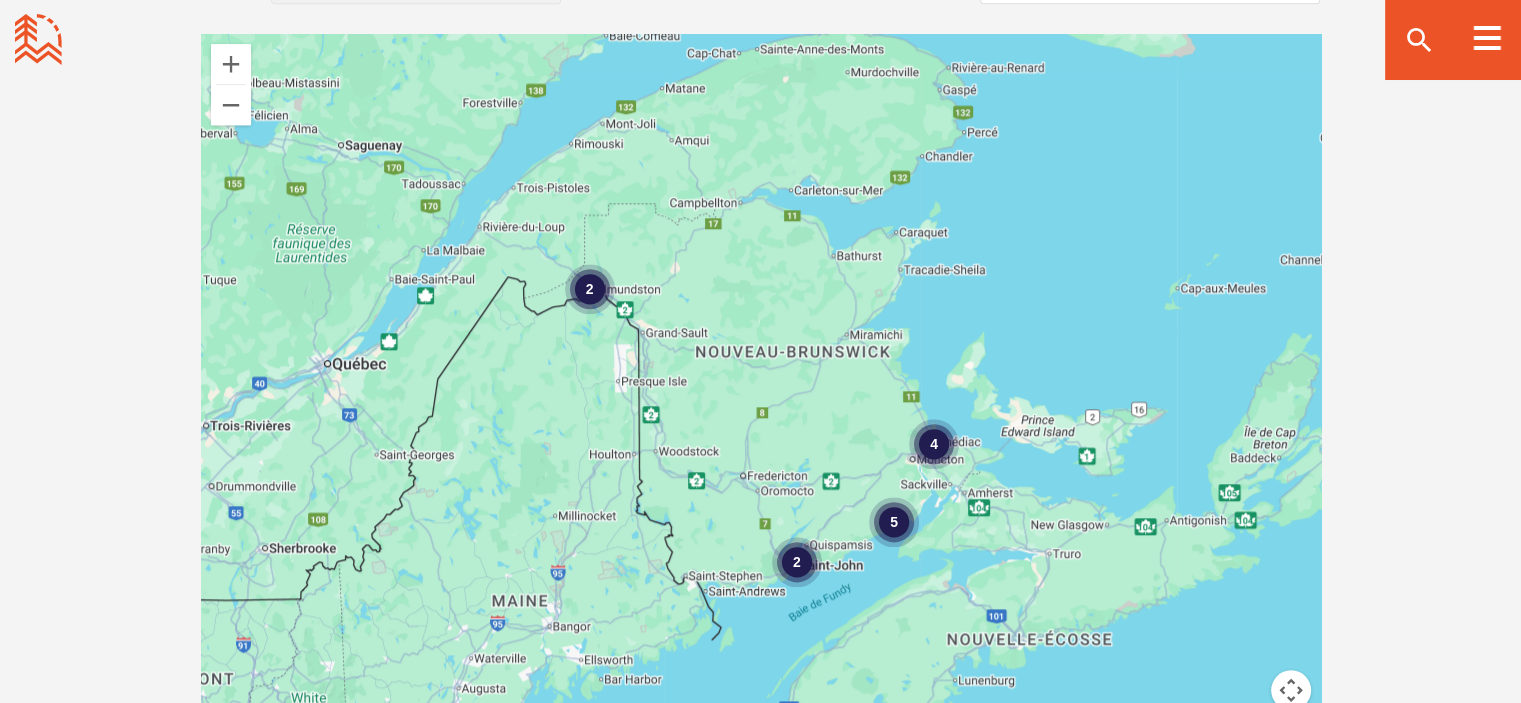 scroll, scrollTop: 1904, scrollLeft: 0, axis: vertical 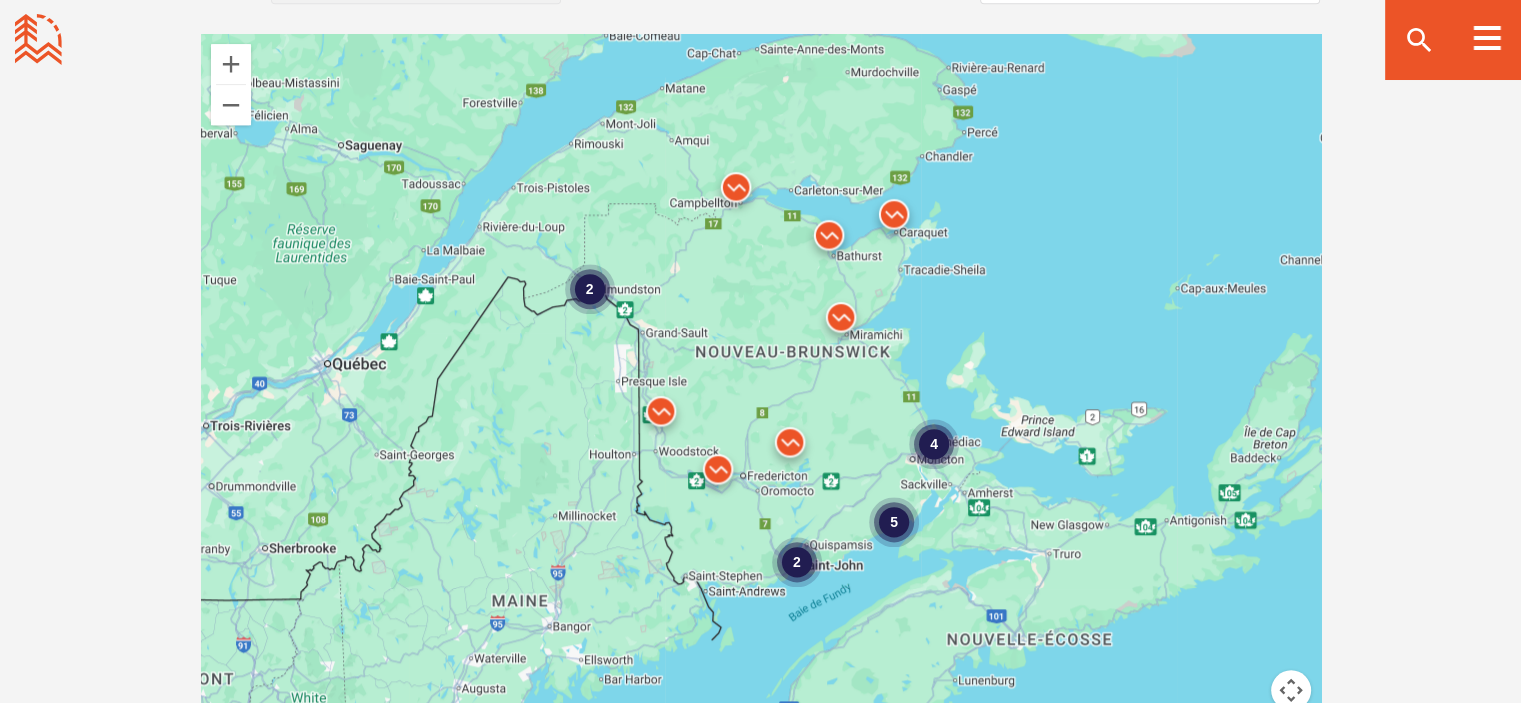 click on "5" at bounding box center [894, 522] 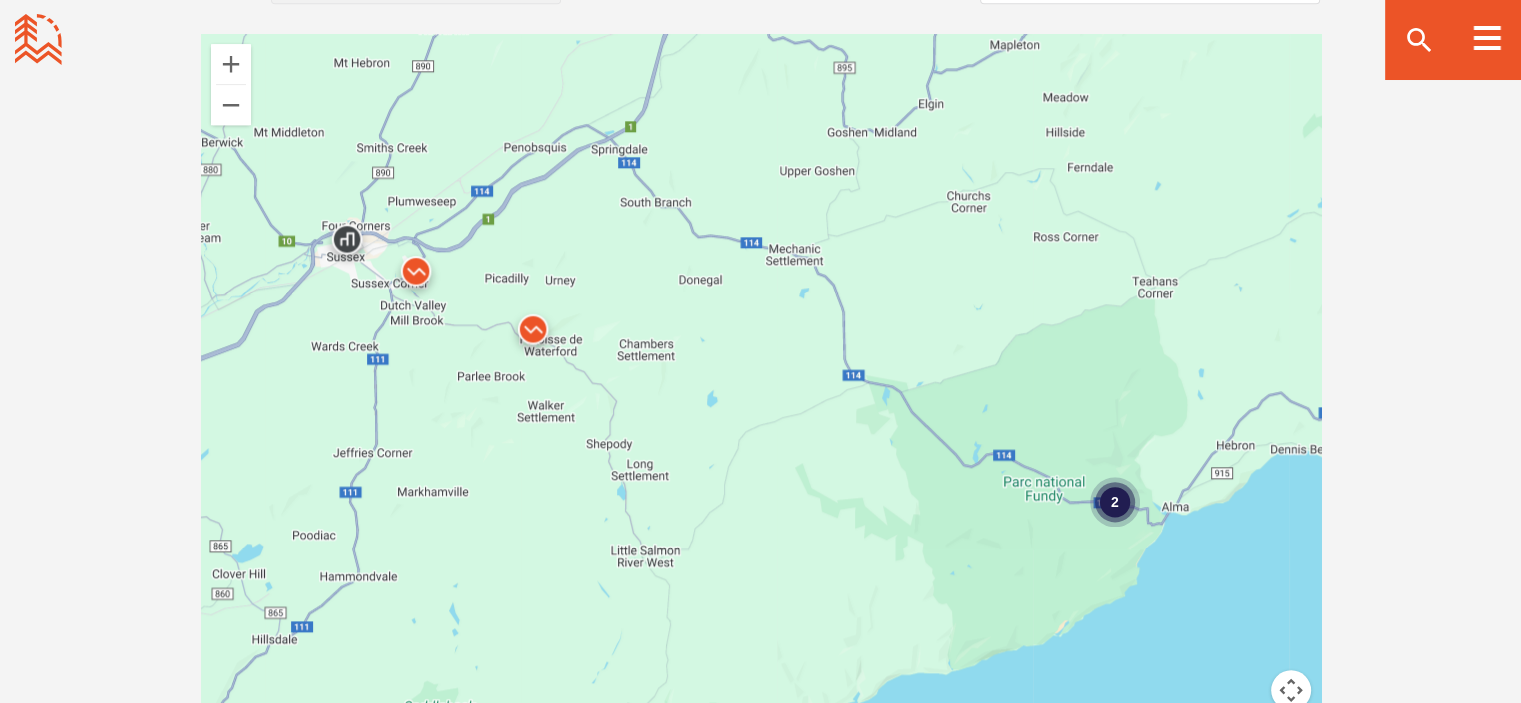 click on "2" at bounding box center (1114, 501) 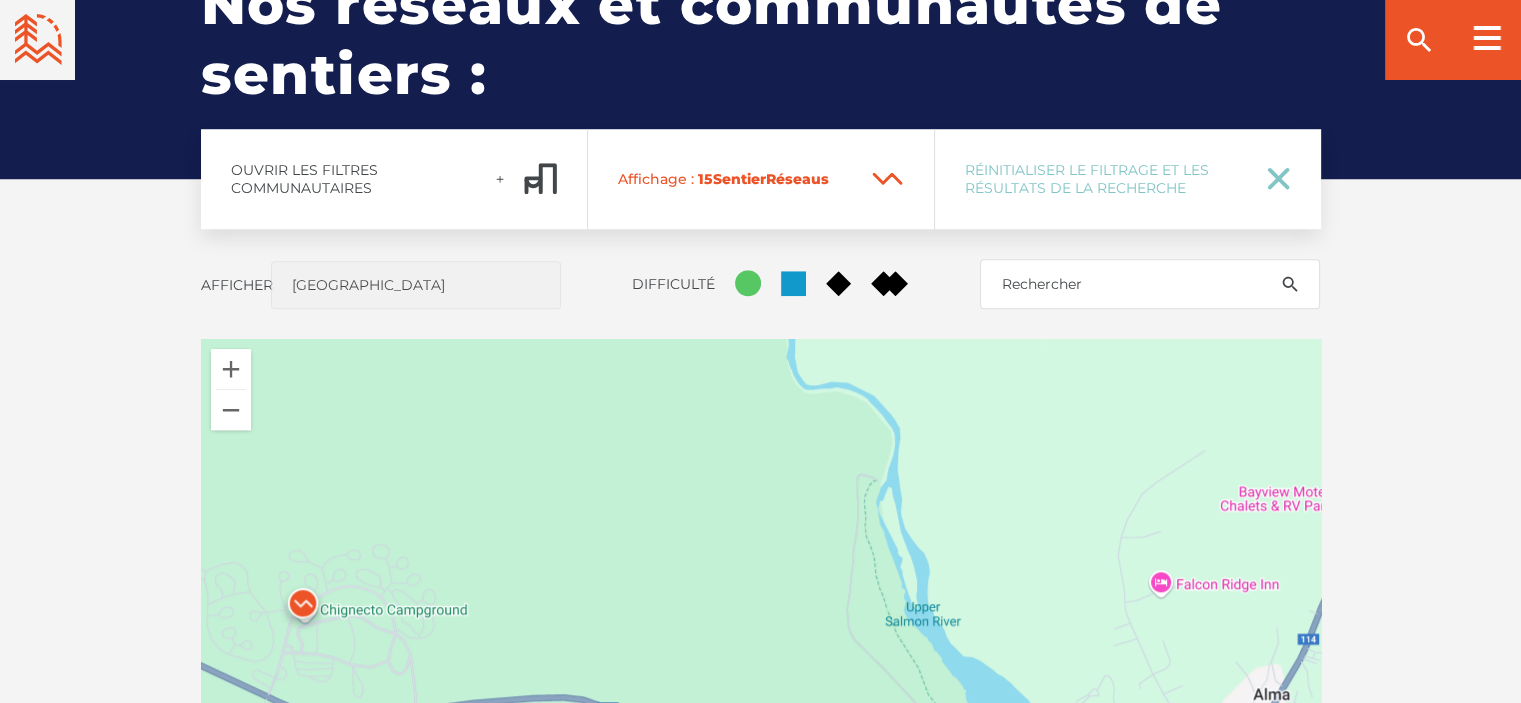 scroll, scrollTop: 1598, scrollLeft: 0, axis: vertical 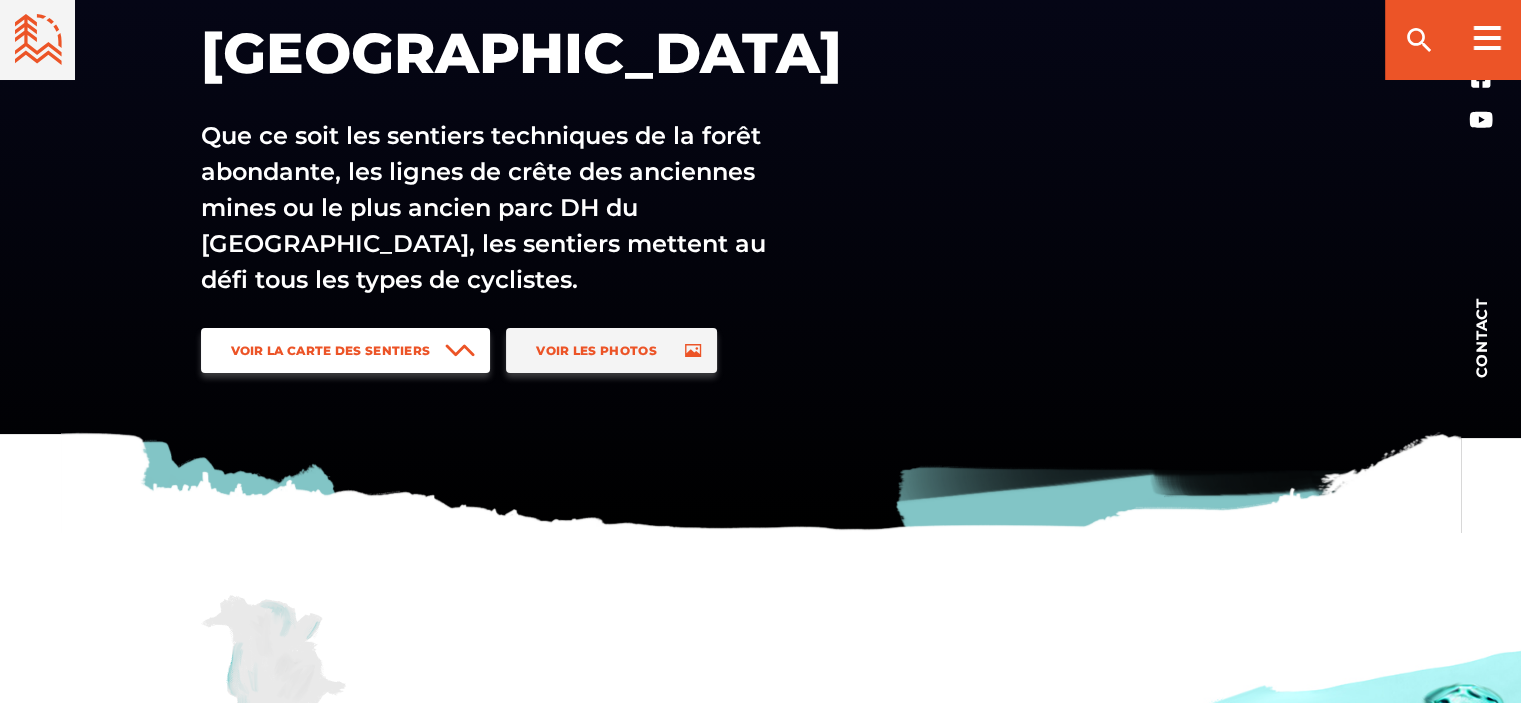 click on "Voir la carte des sentiers" at bounding box center [331, 350] 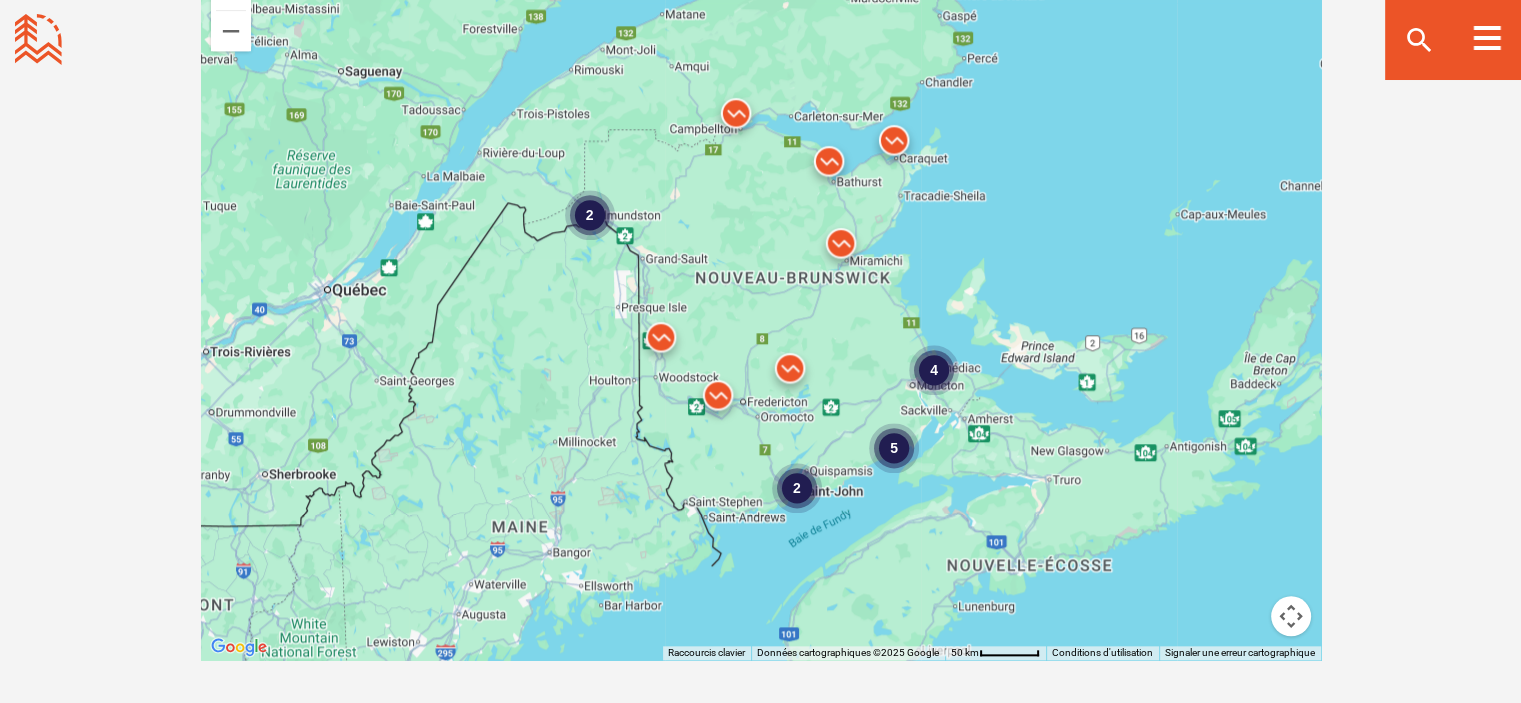 scroll, scrollTop: 2002, scrollLeft: 0, axis: vertical 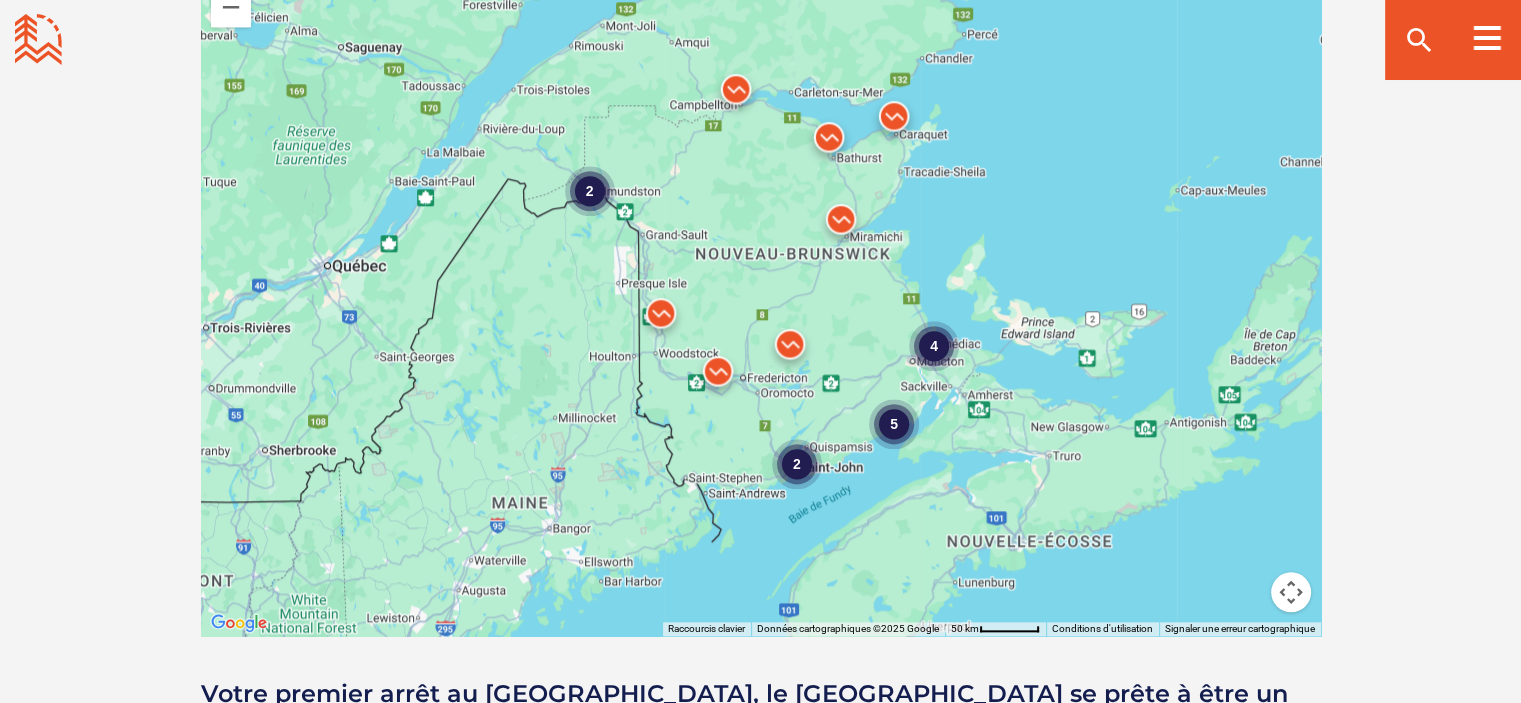 click on "2" at bounding box center [796, 464] 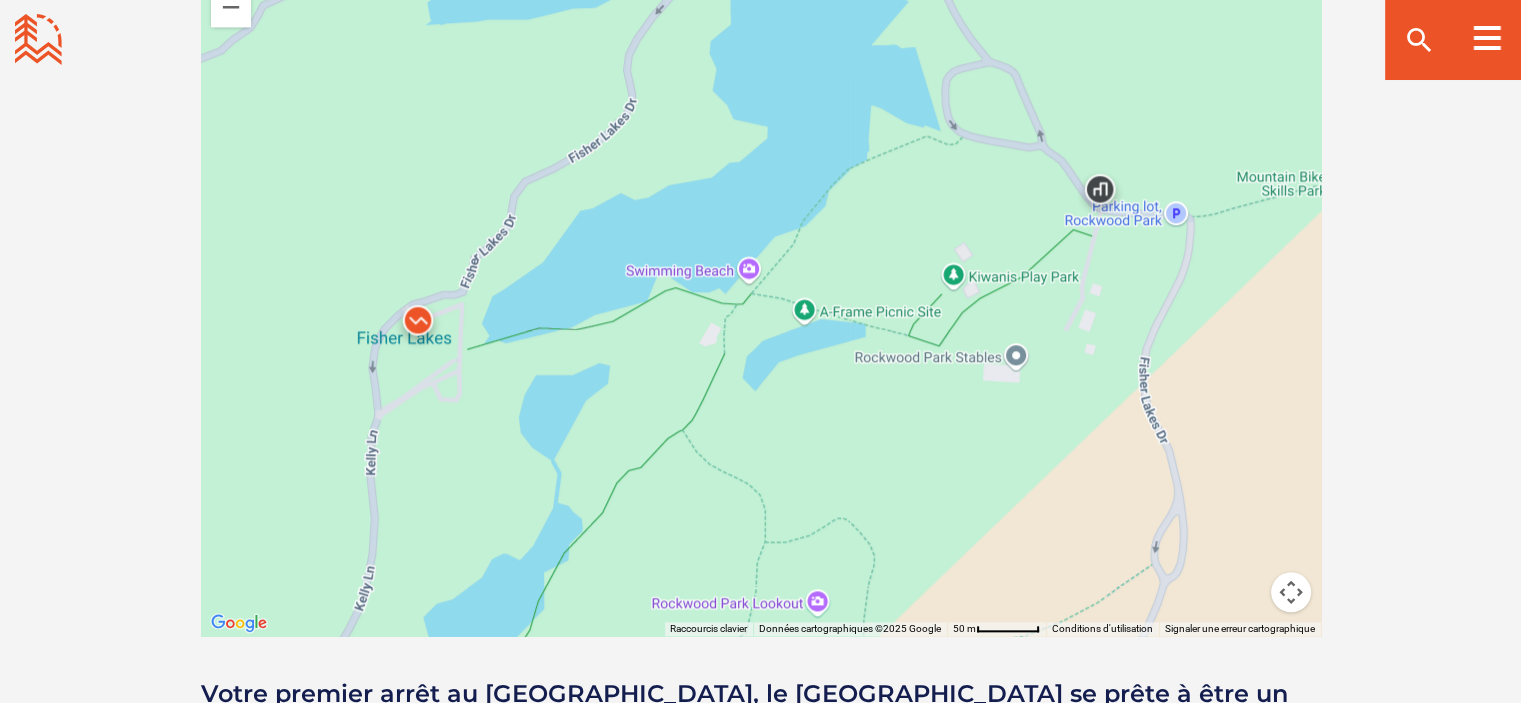 drag, startPoint x: 803, startPoint y: 475, endPoint x: 802, endPoint y: 459, distance: 16.03122 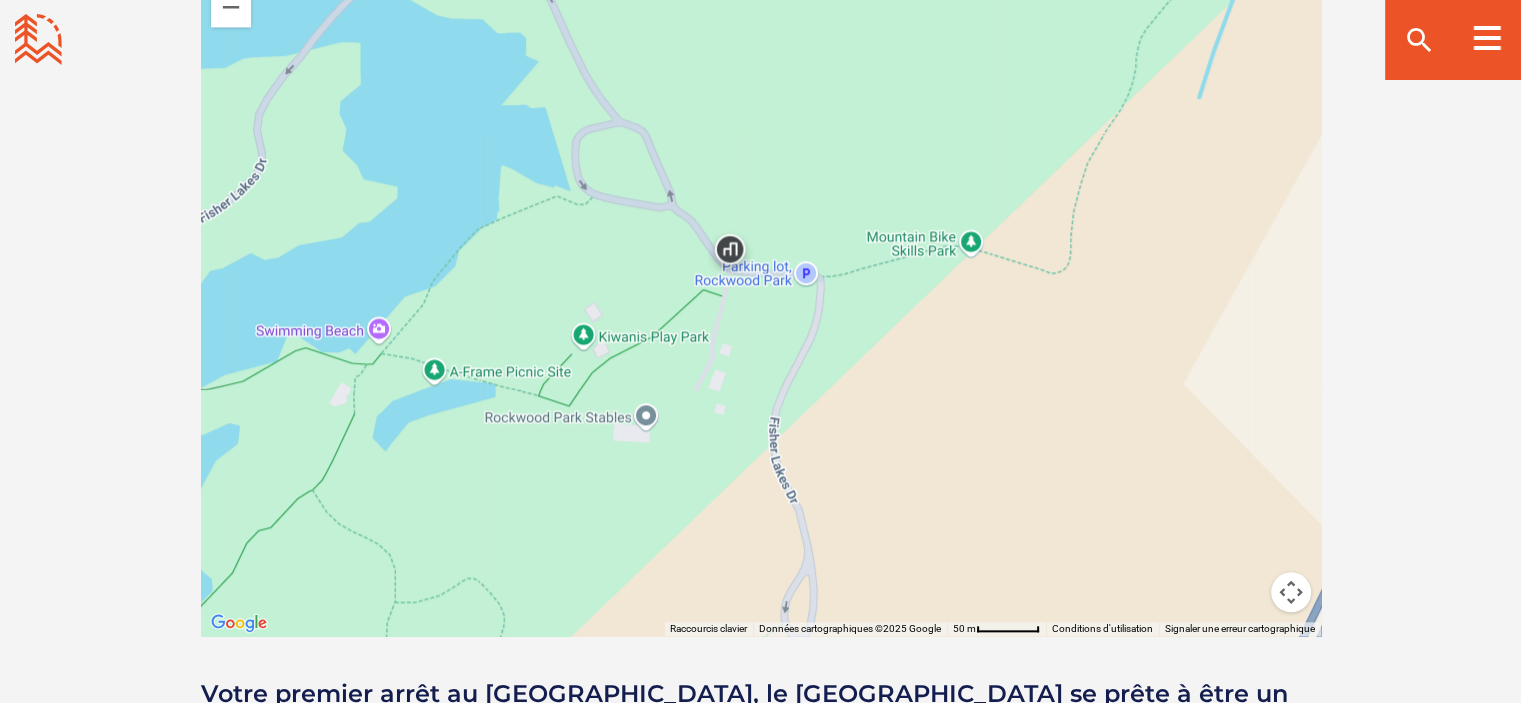 drag, startPoint x: 1164, startPoint y: 292, endPoint x: 784, endPoint y: 352, distance: 384.70767 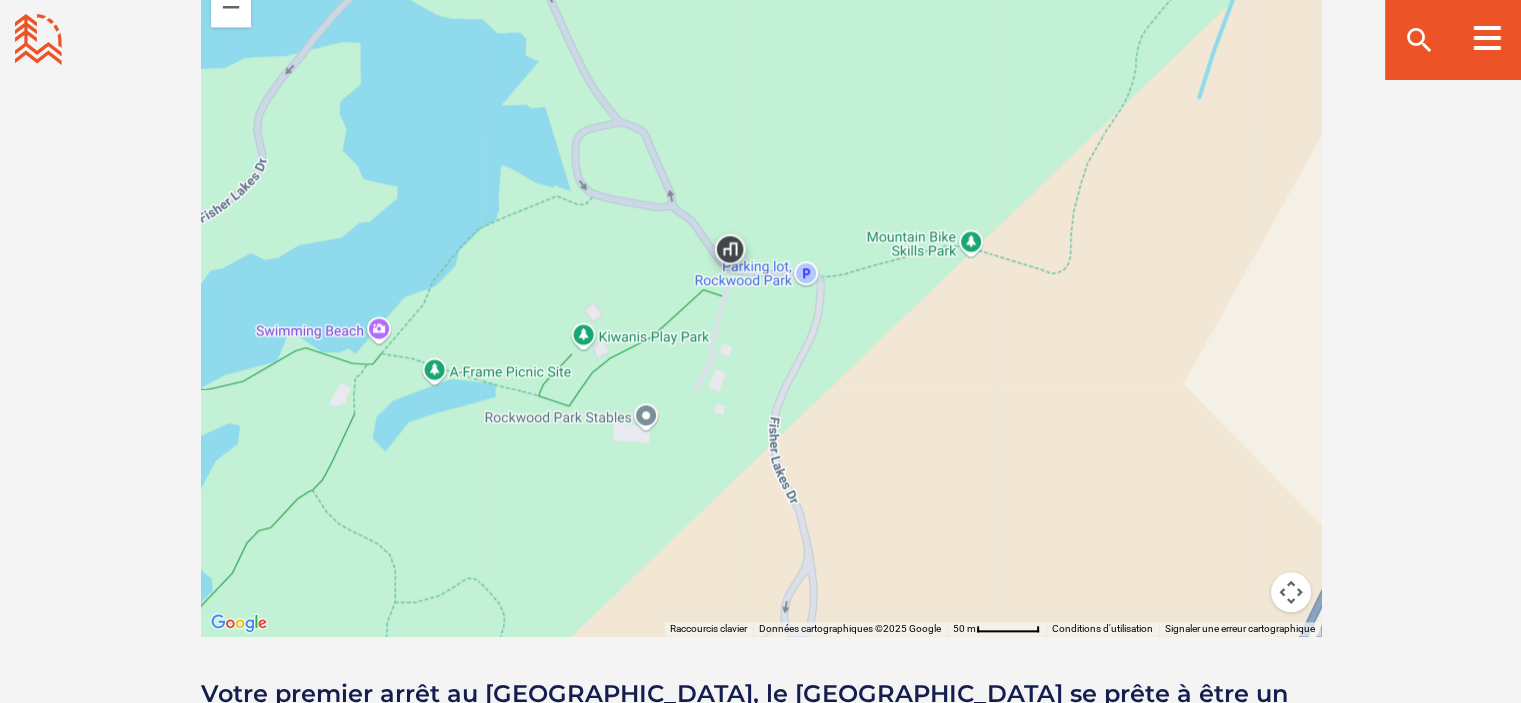 click on "Pour naviguer, appuyez sur les touches fléchées." at bounding box center (761, 286) 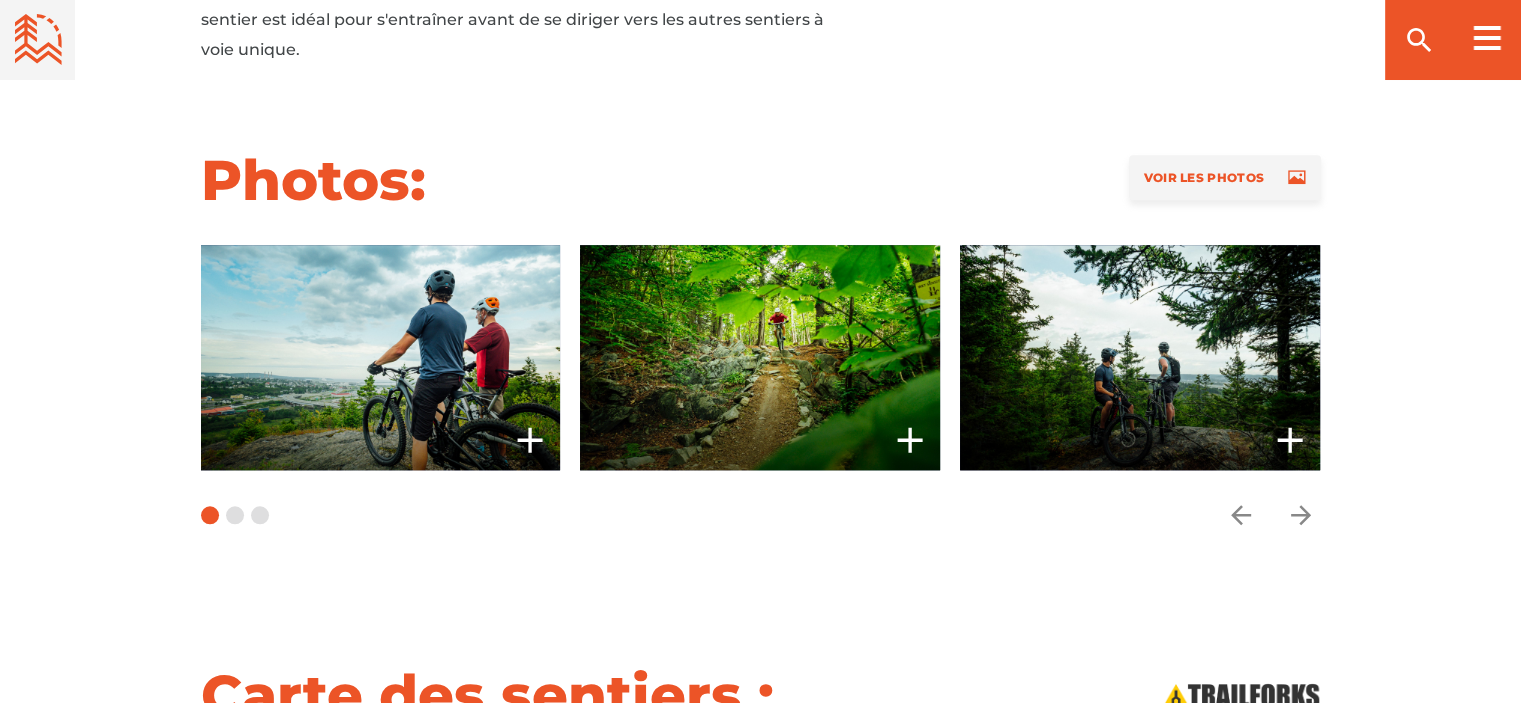 scroll, scrollTop: 1563, scrollLeft: 0, axis: vertical 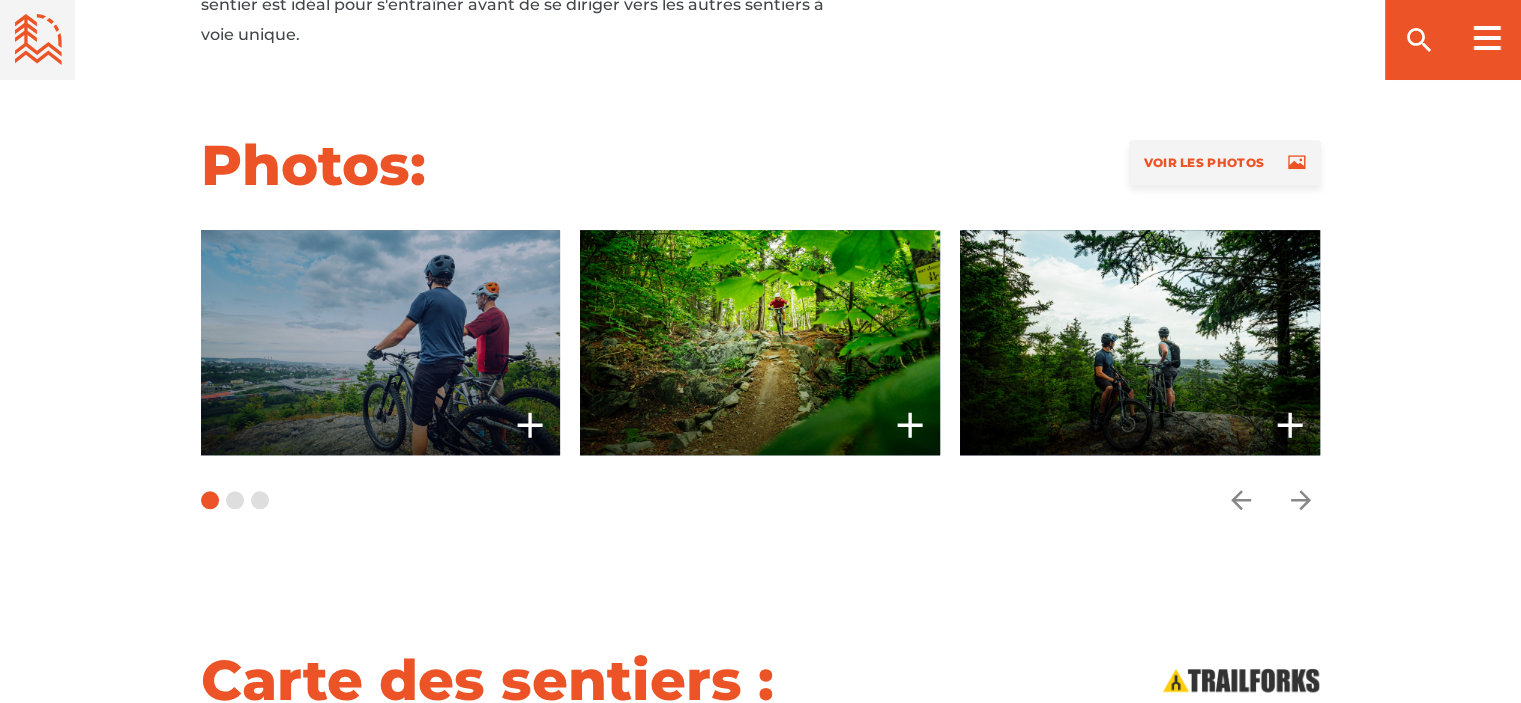 click 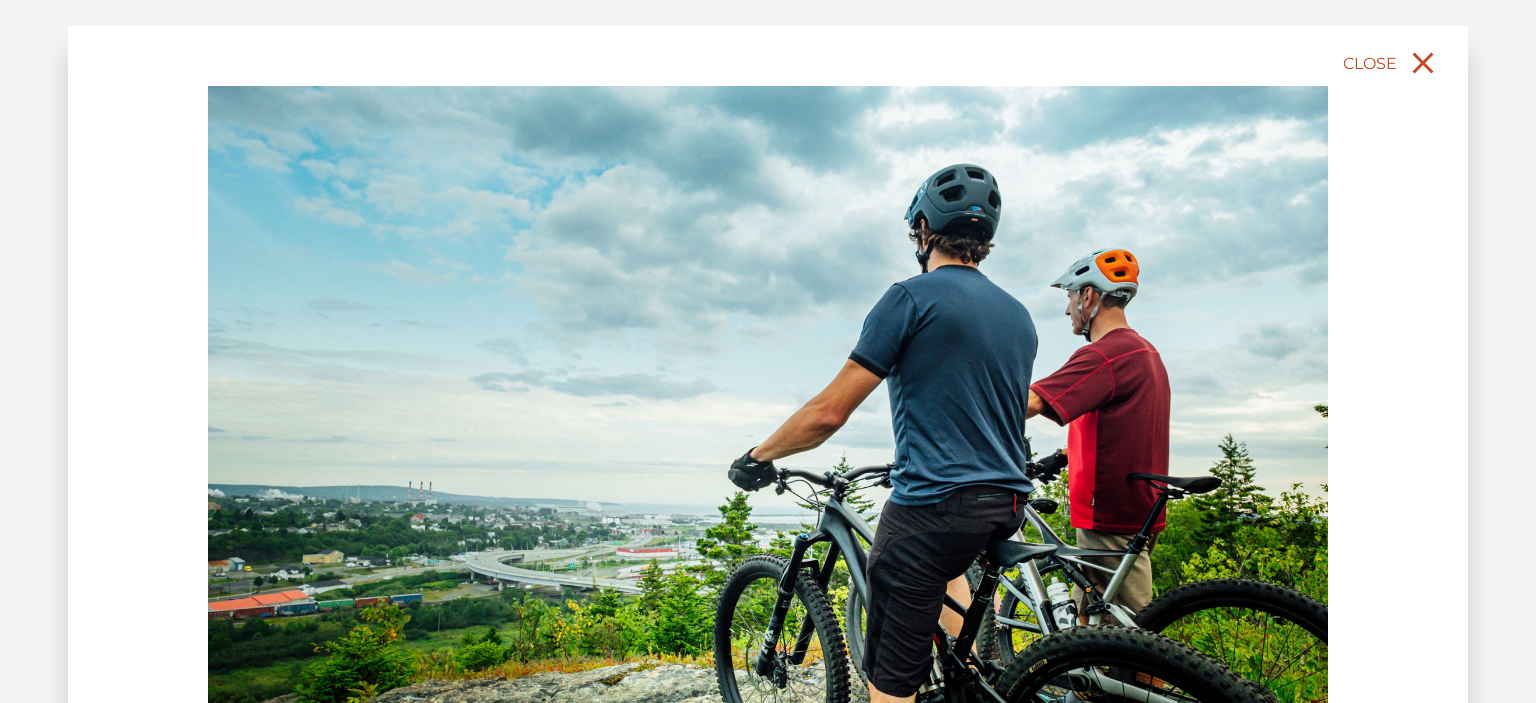 click on "Close" at bounding box center [1370, 63] 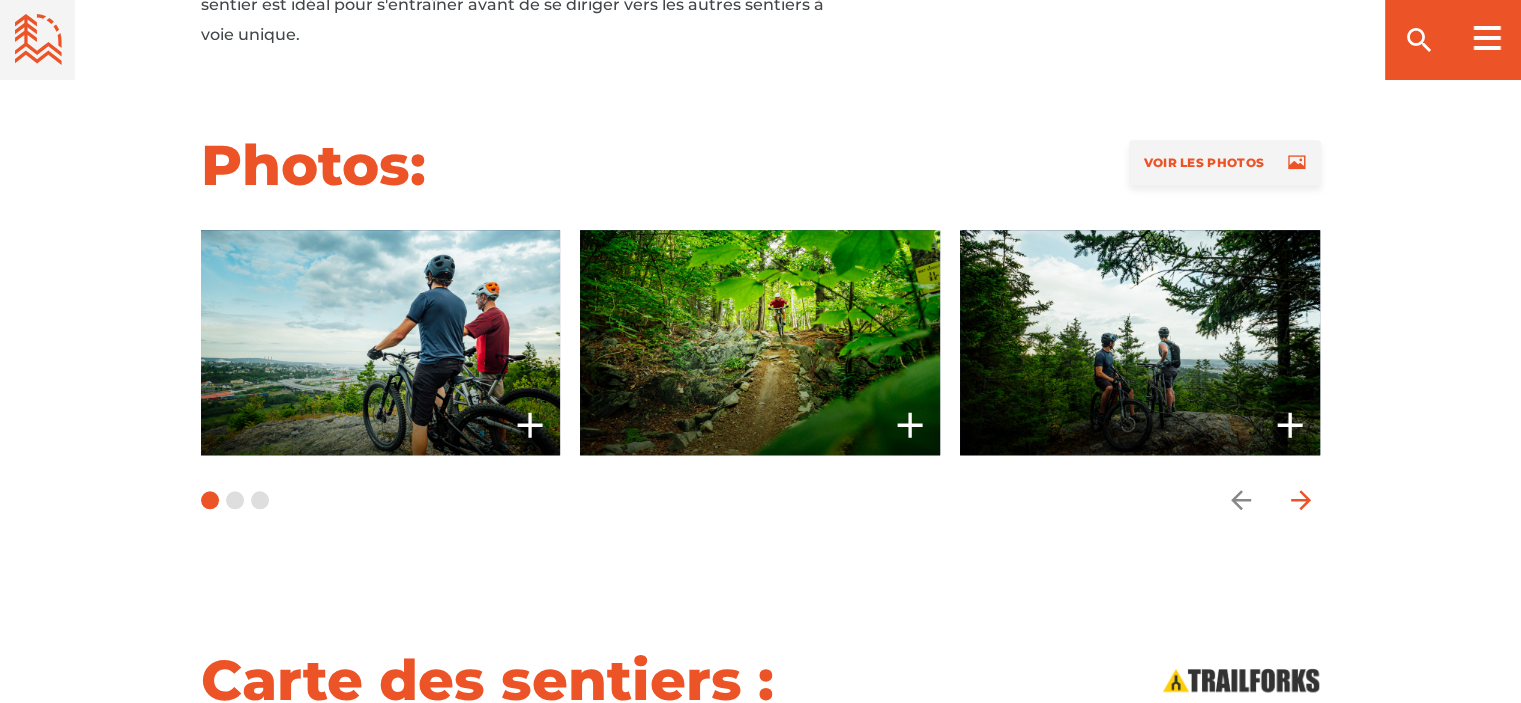 click 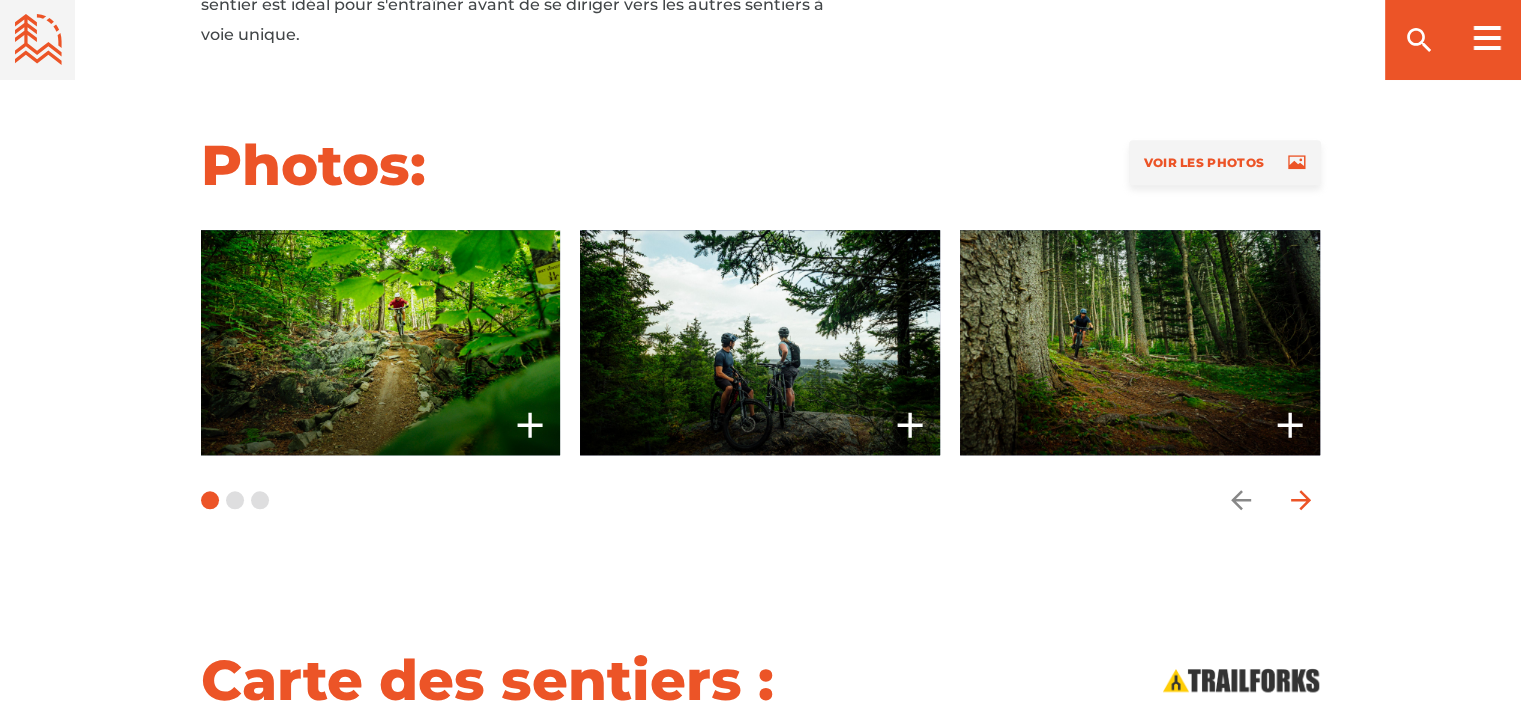 click 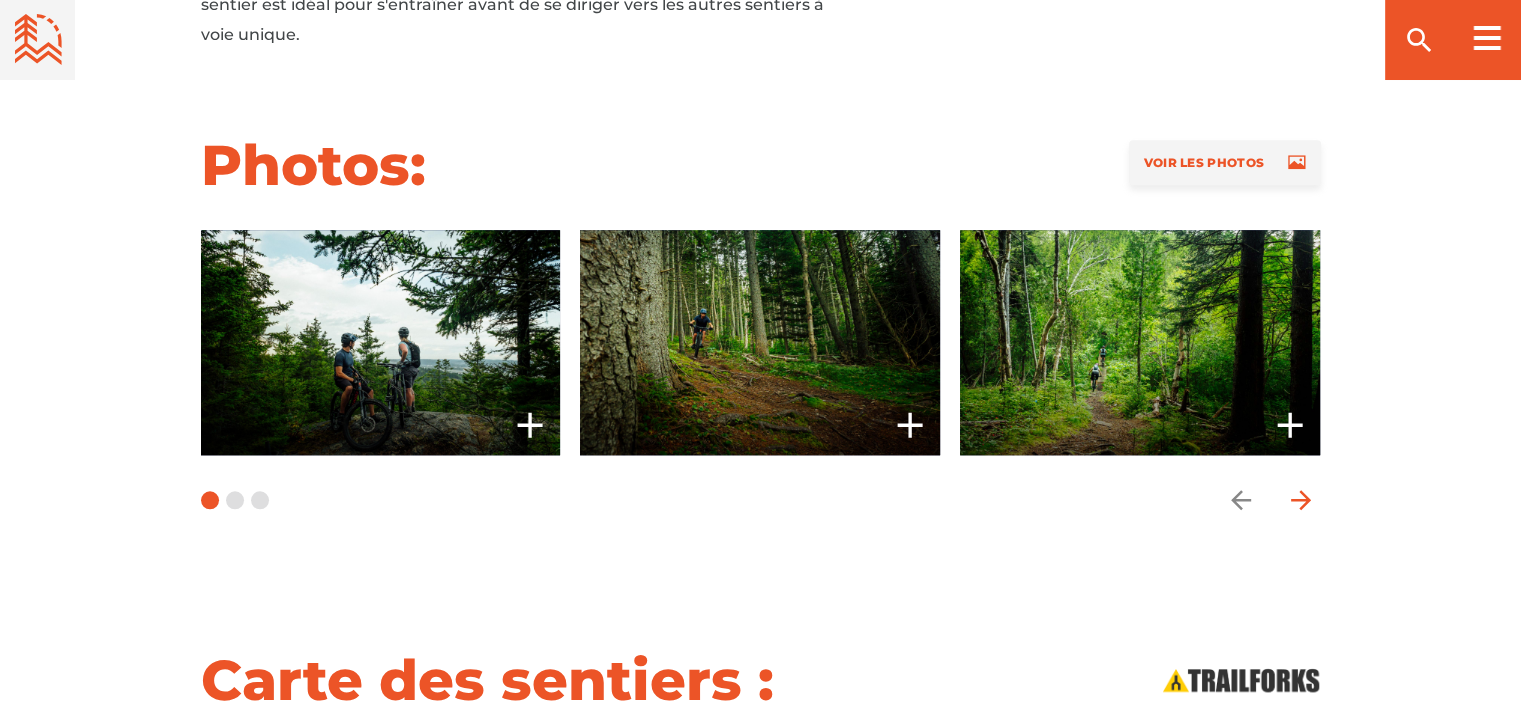 click 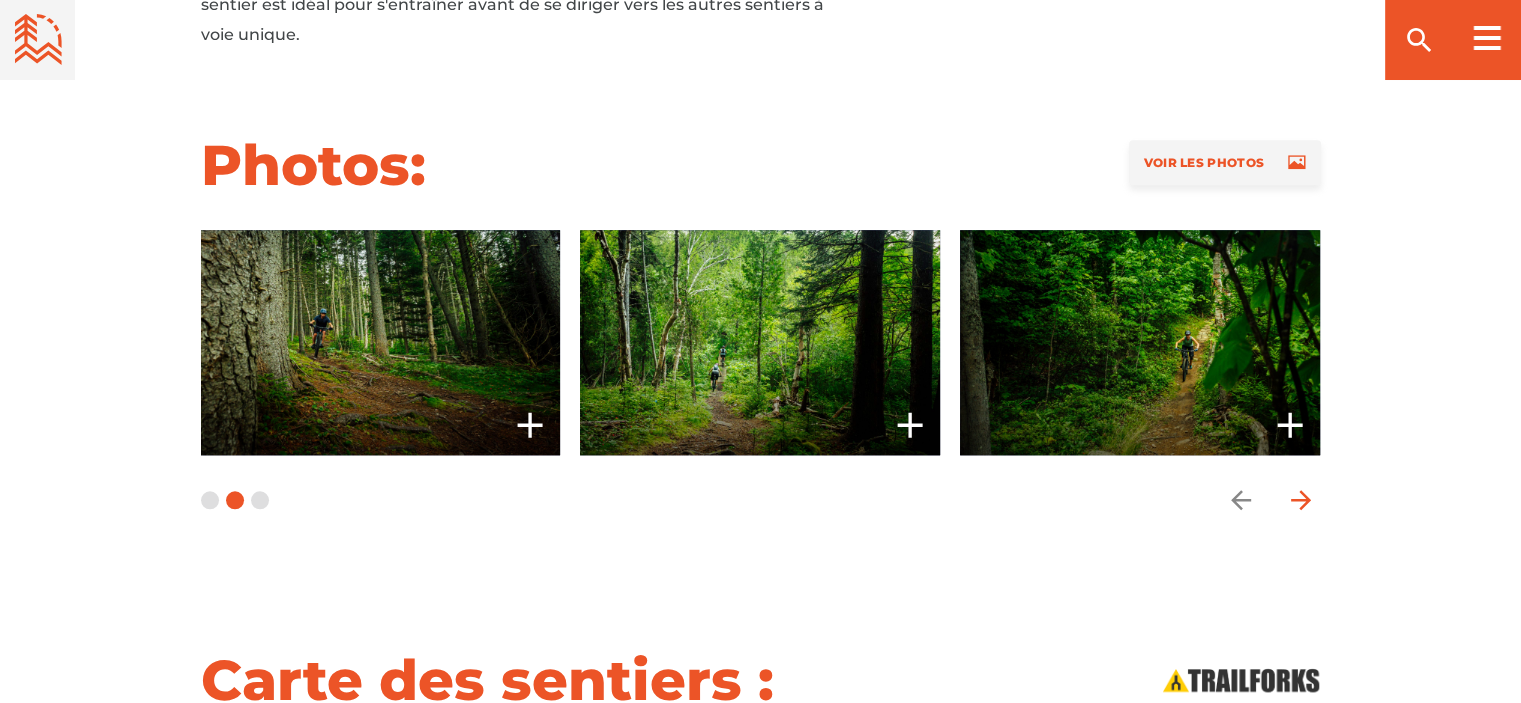 click 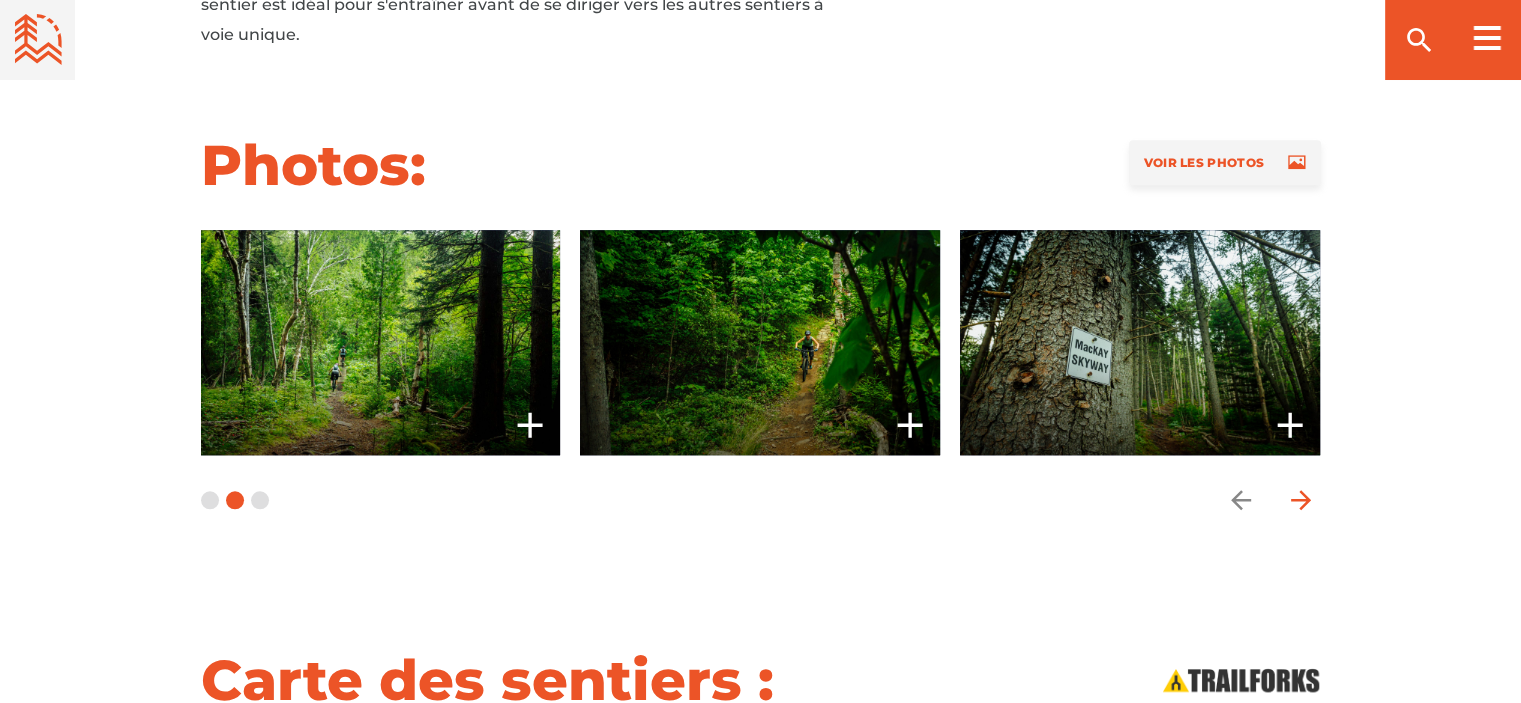 click 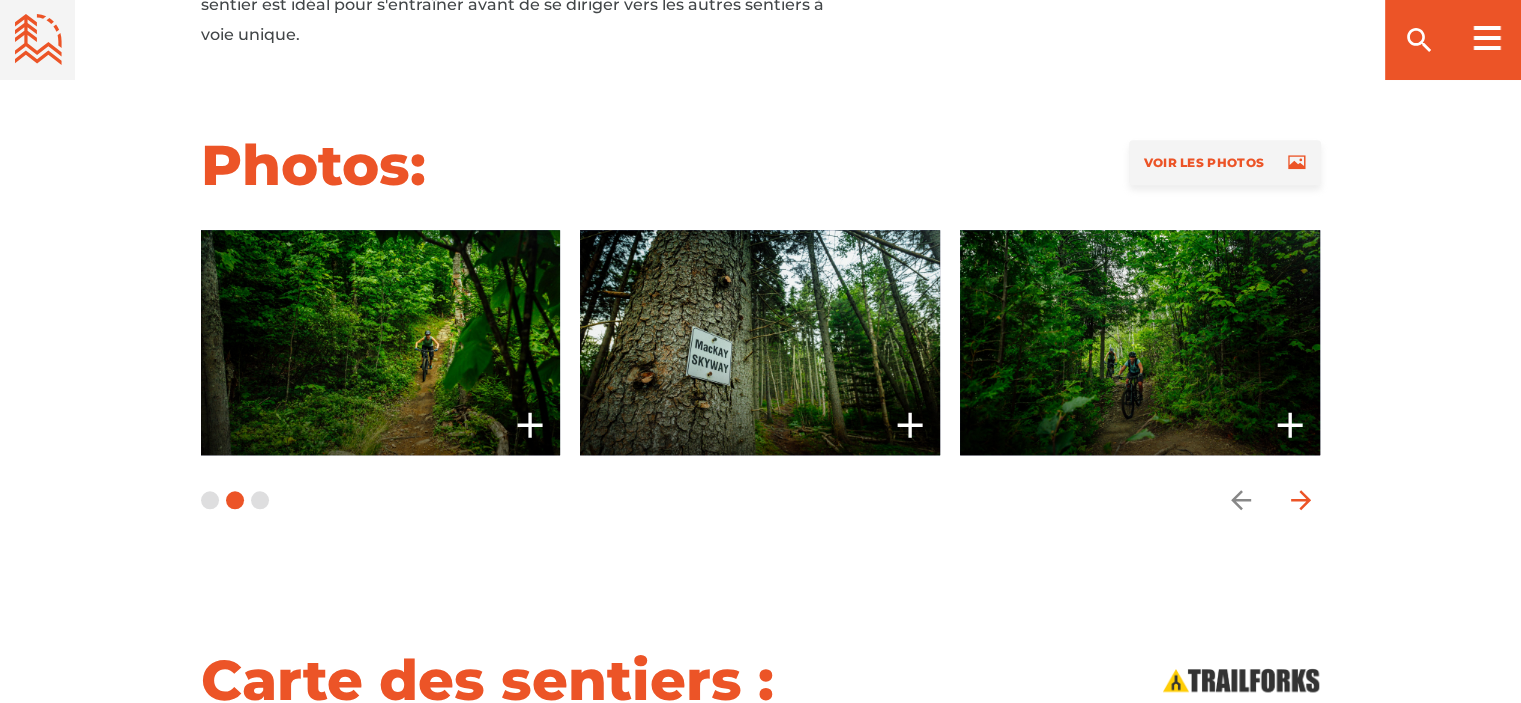 click 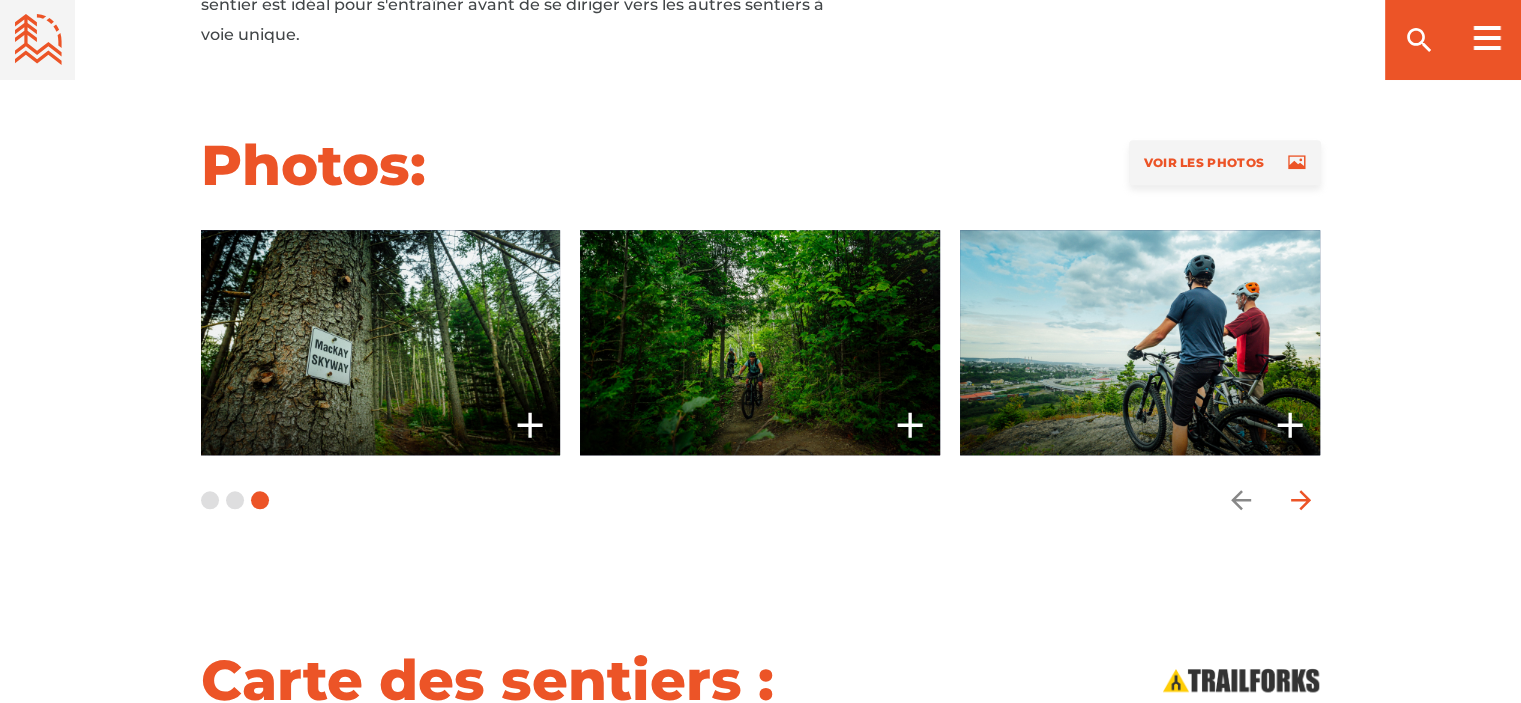 click 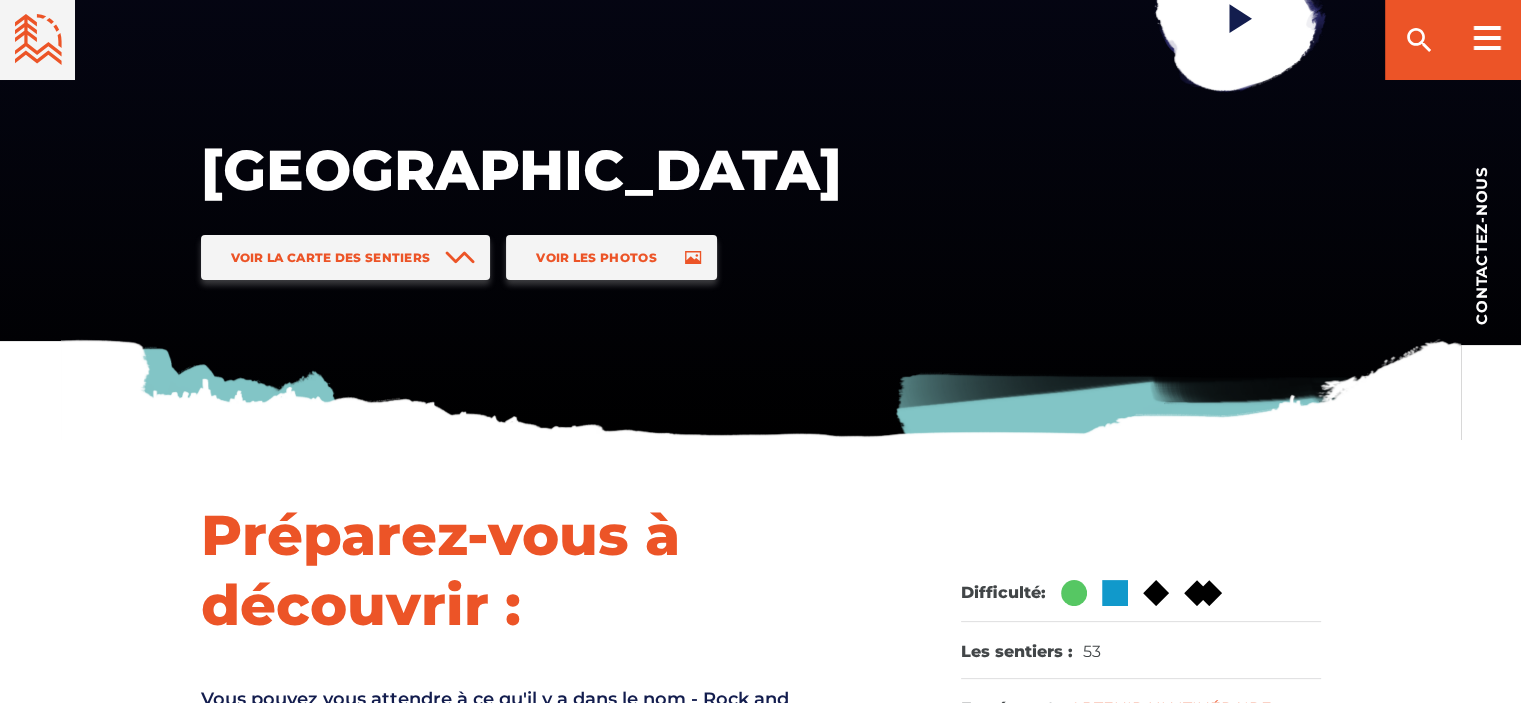 scroll, scrollTop: 0, scrollLeft: 0, axis: both 